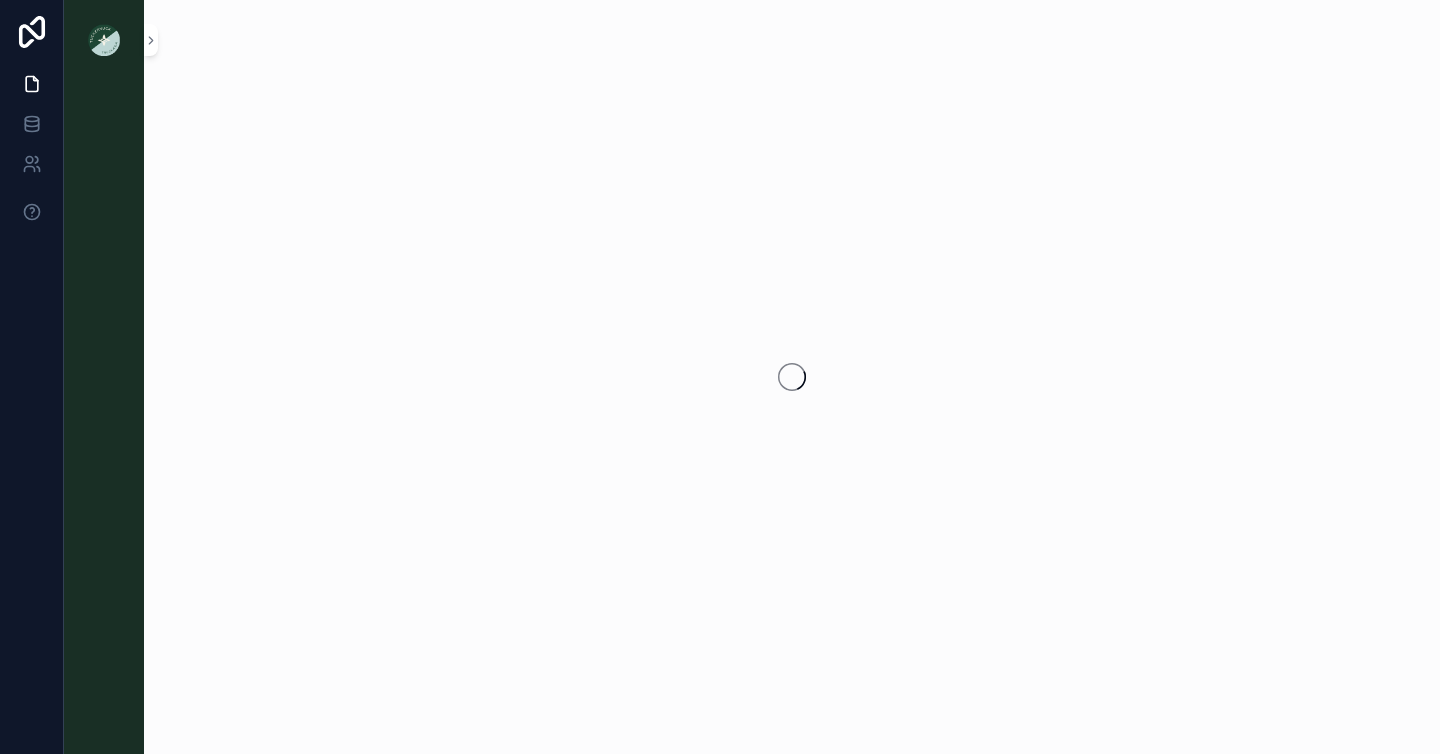 scroll, scrollTop: 0, scrollLeft: 0, axis: both 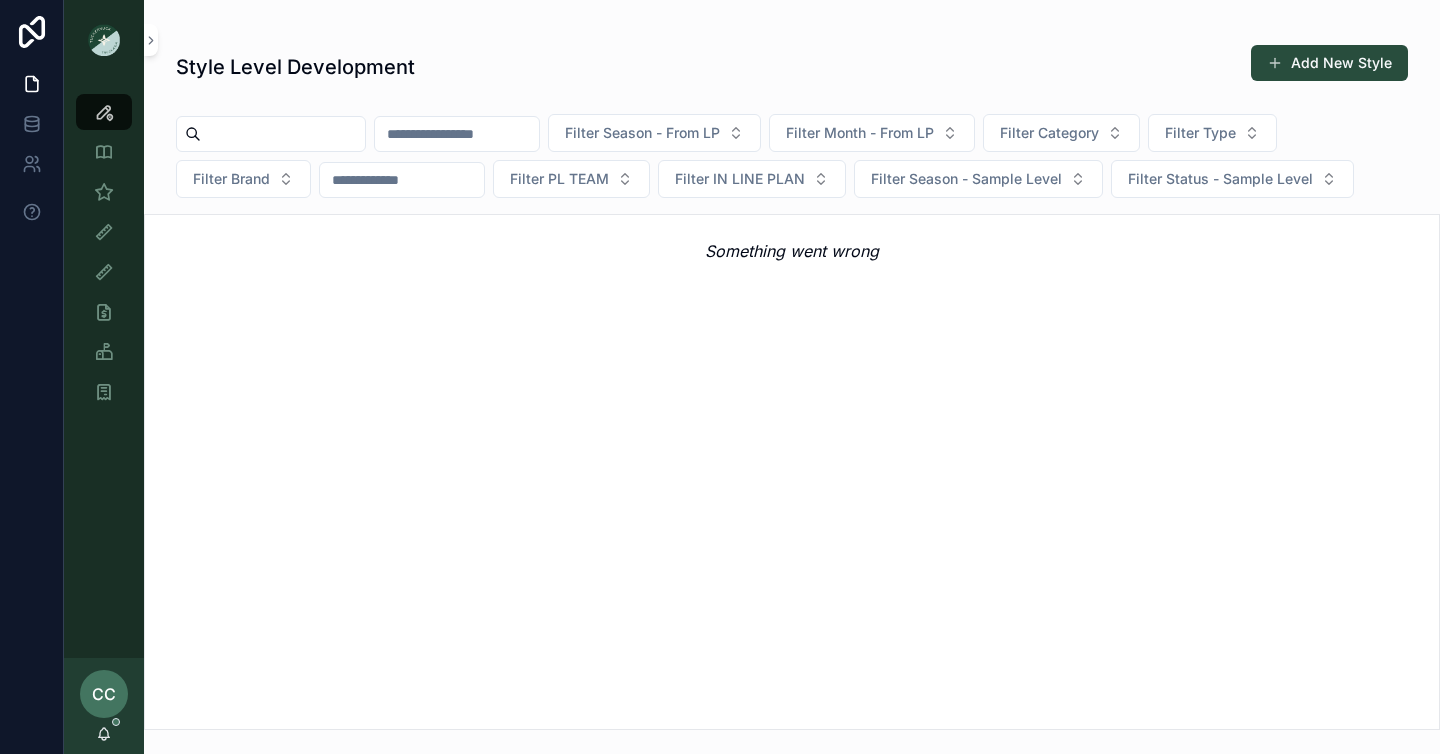 click at bounding box center [283, 134] 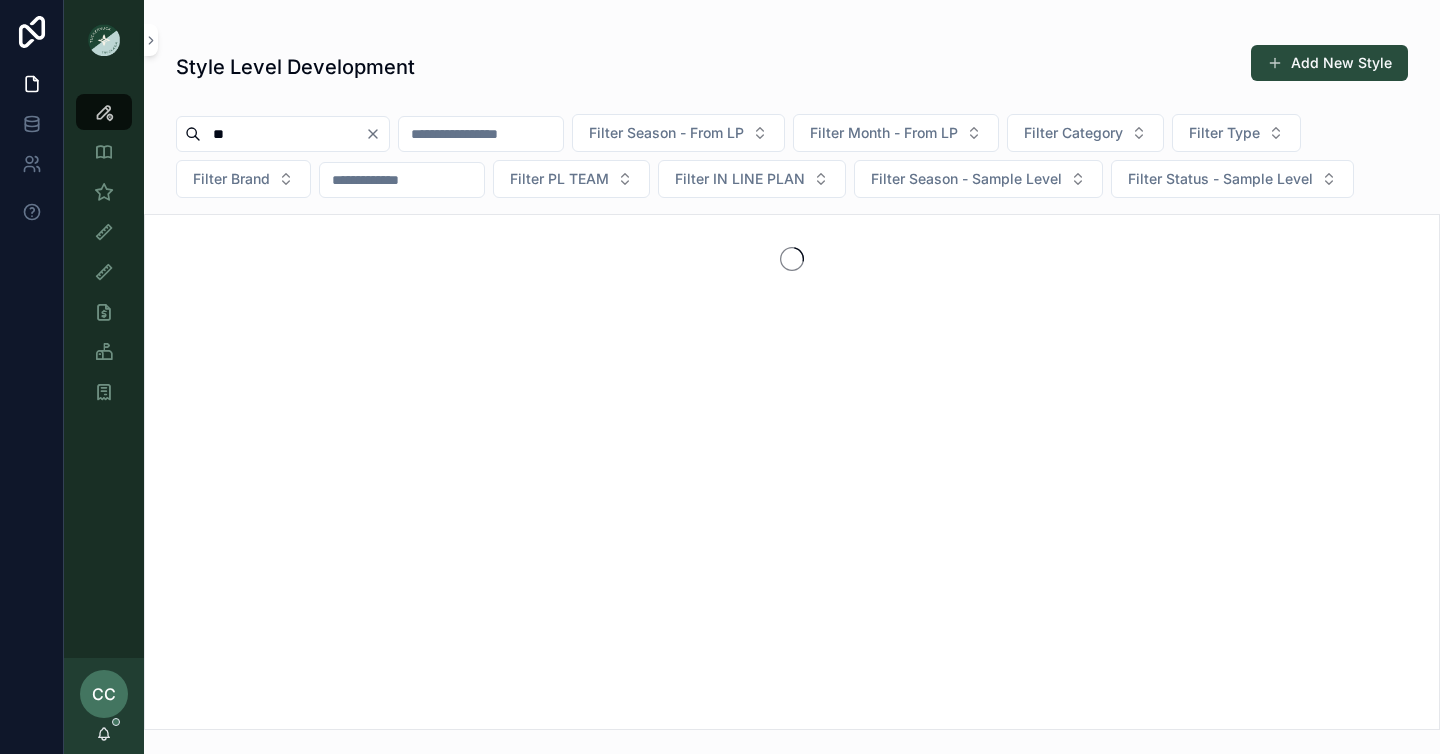 type on "*" 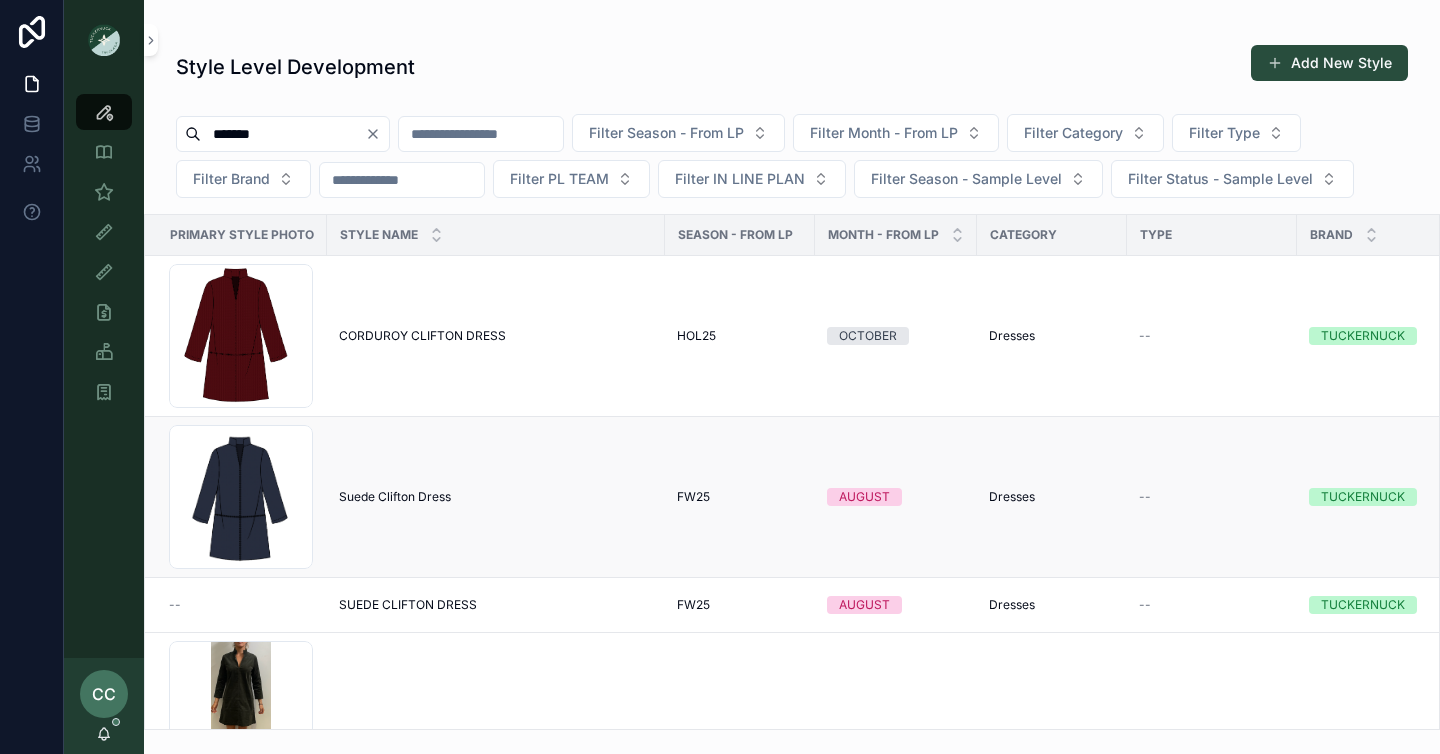 type on "*******" 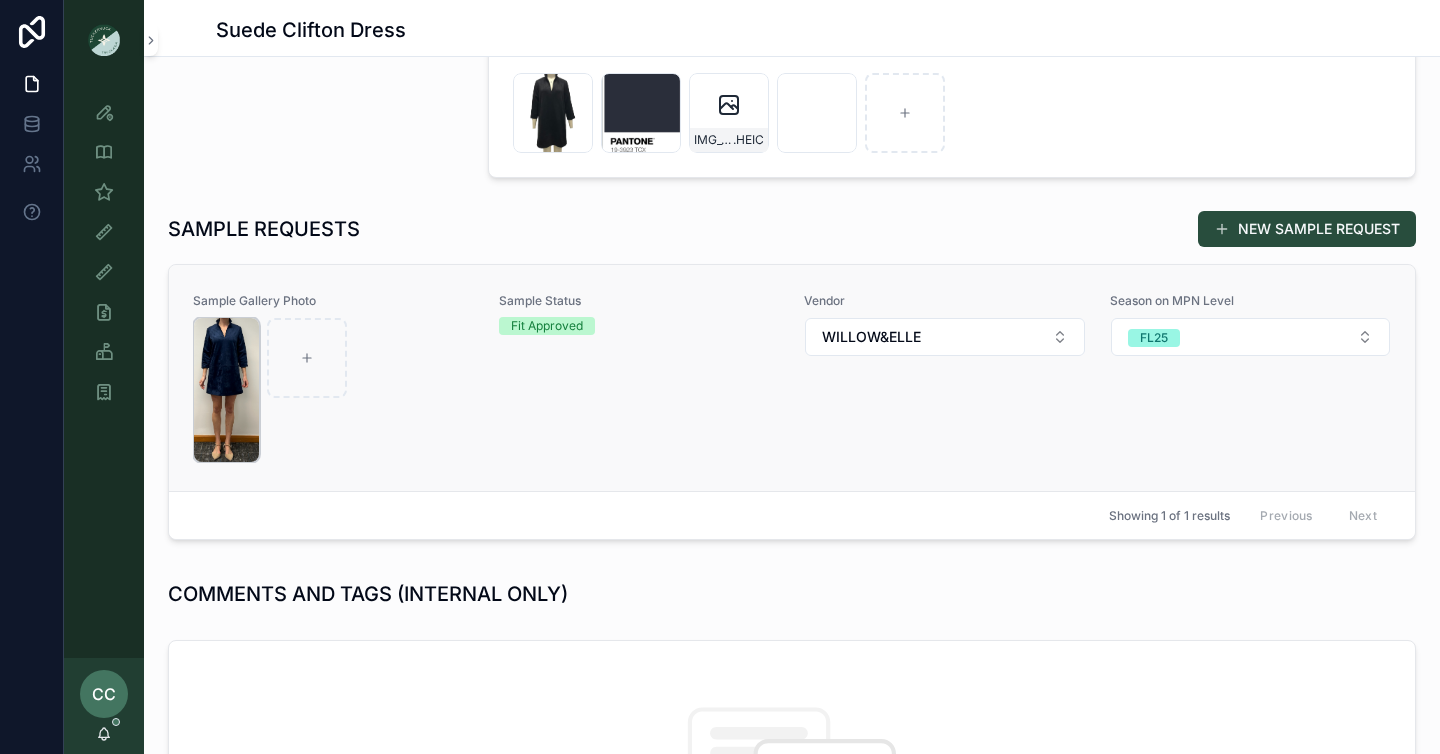 scroll, scrollTop: 732, scrollLeft: 0, axis: vertical 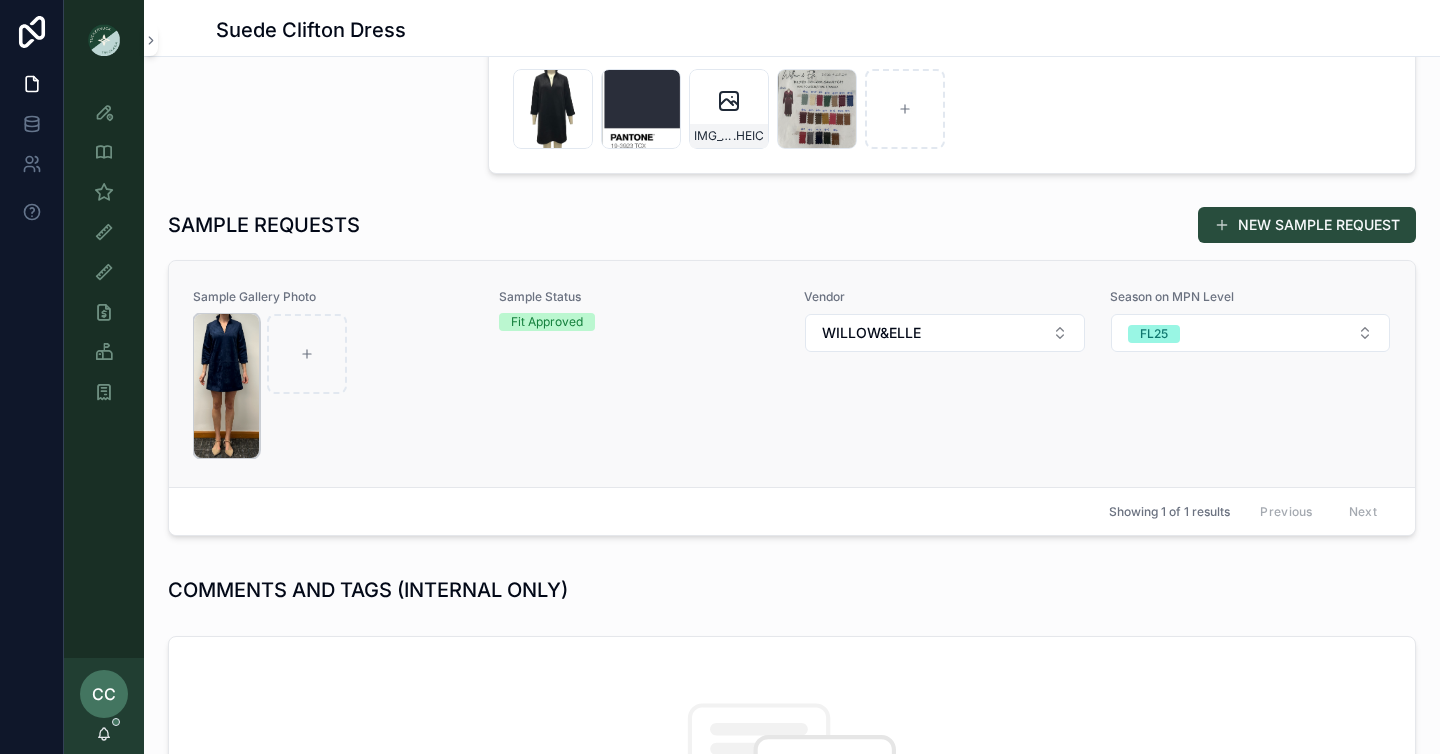 click at bounding box center [226, 386] 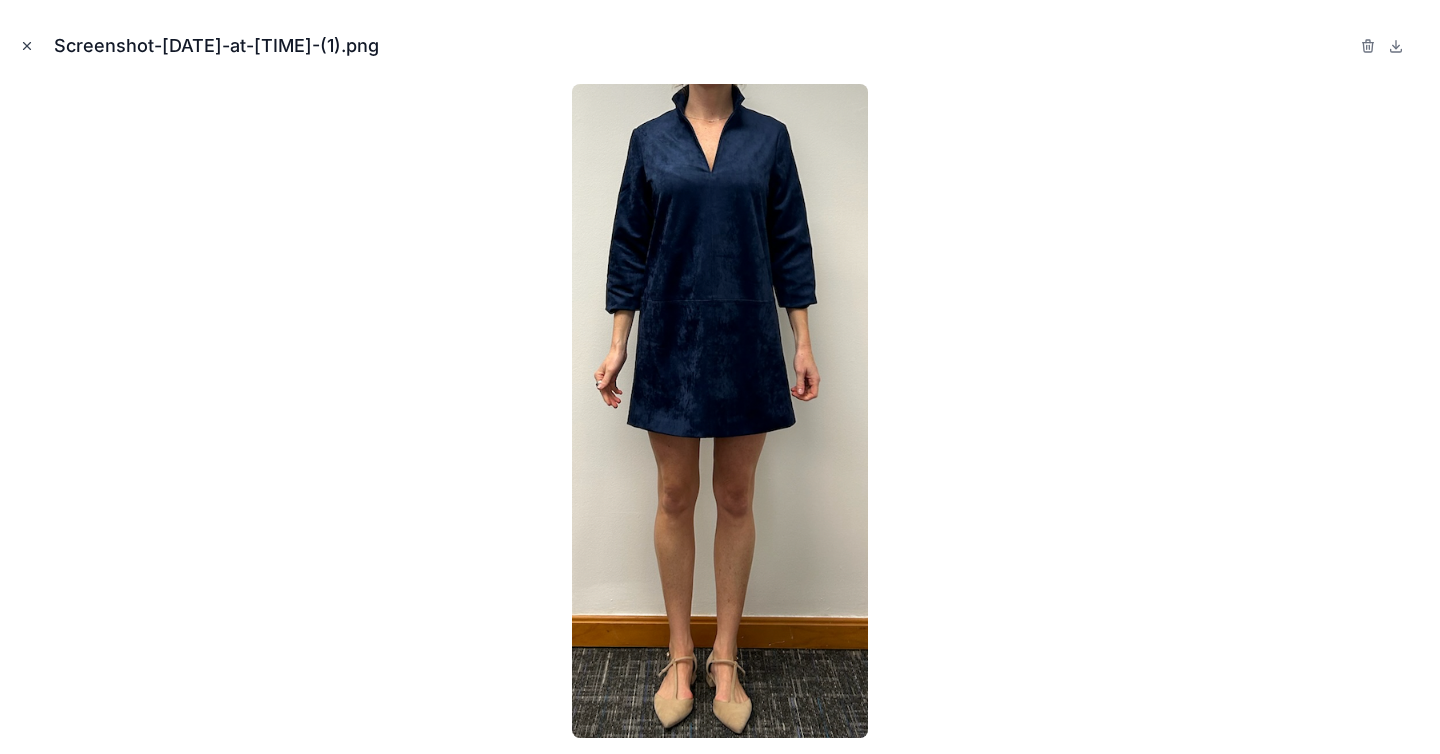 click at bounding box center (27, 46) 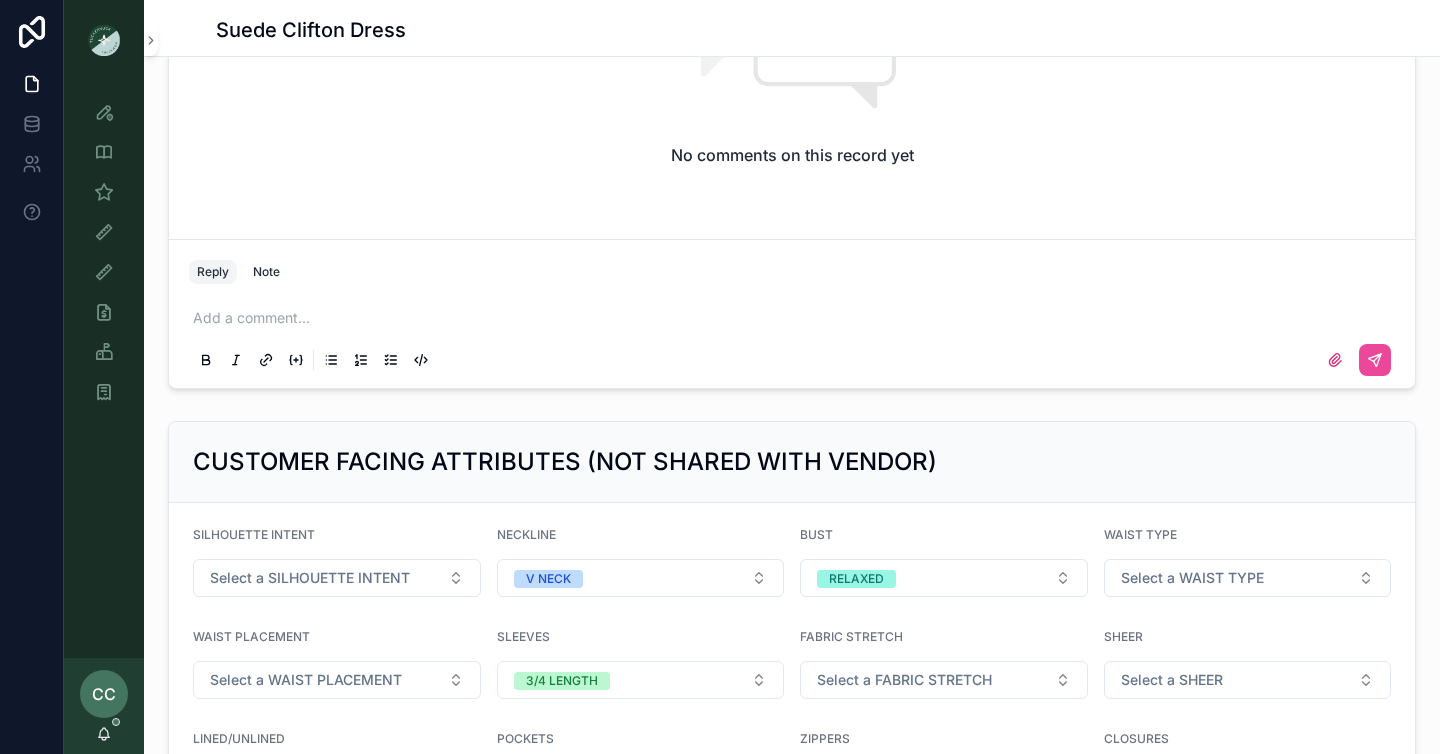 scroll, scrollTop: 1539, scrollLeft: 0, axis: vertical 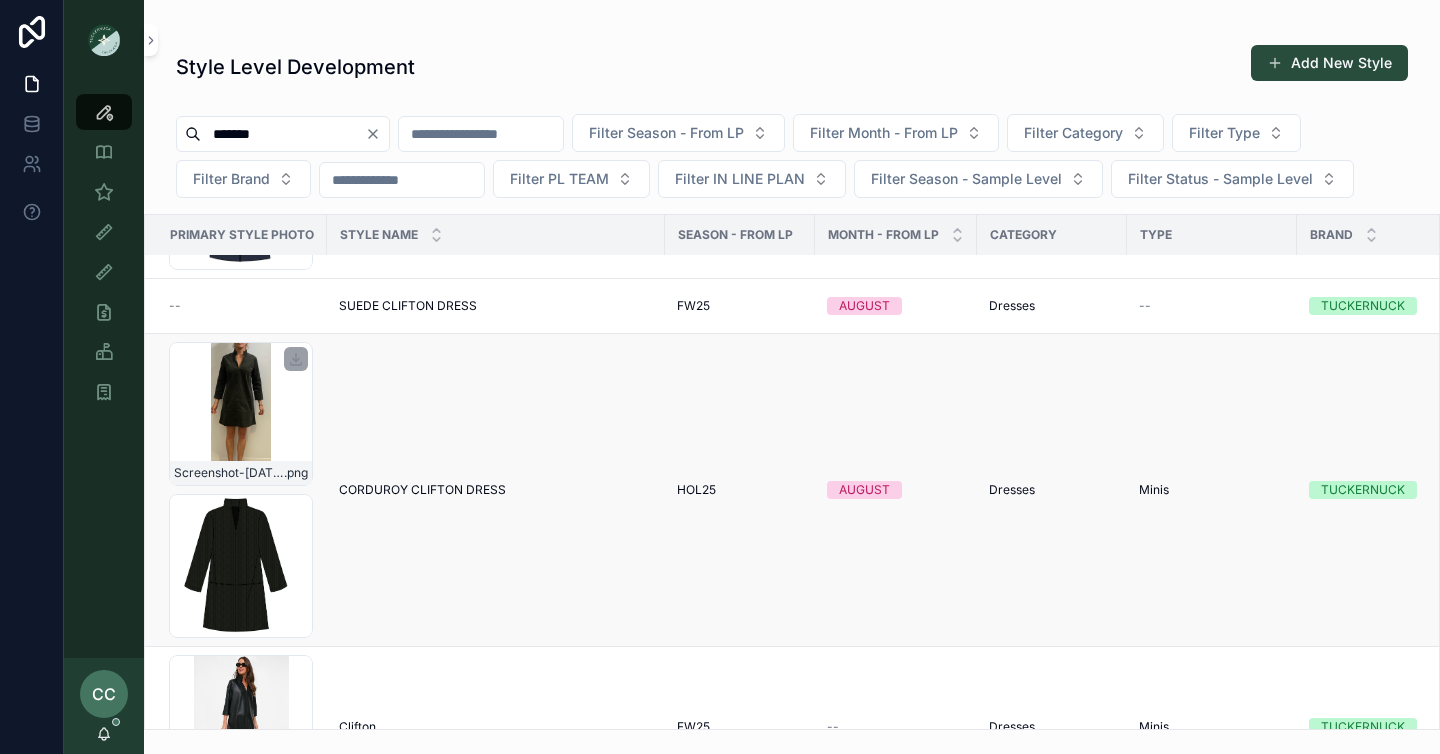 click on "Screenshot-[DATE]-at-[TIME] .png" at bounding box center (241, 414) 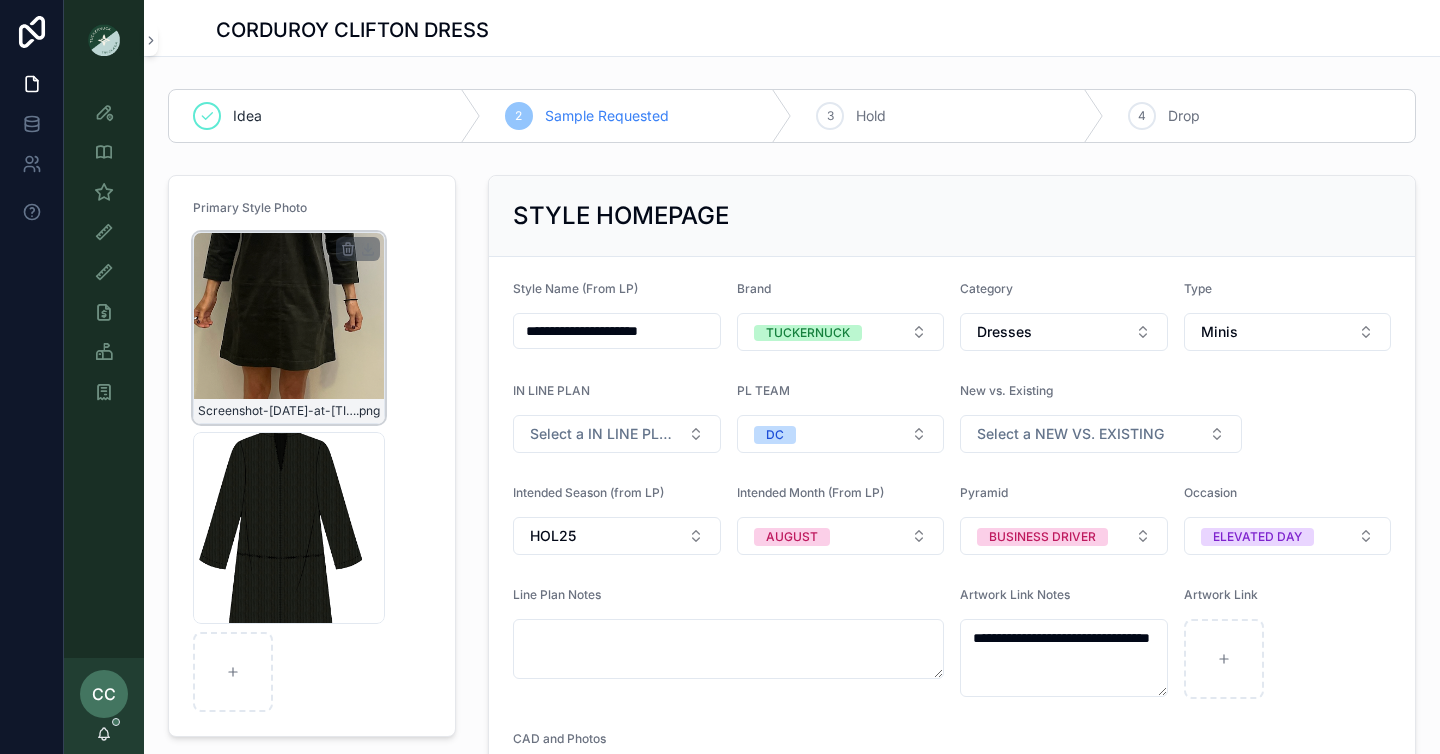 click on "Screenshot-[DATE]-at-[TIME] .png" at bounding box center [289, 328] 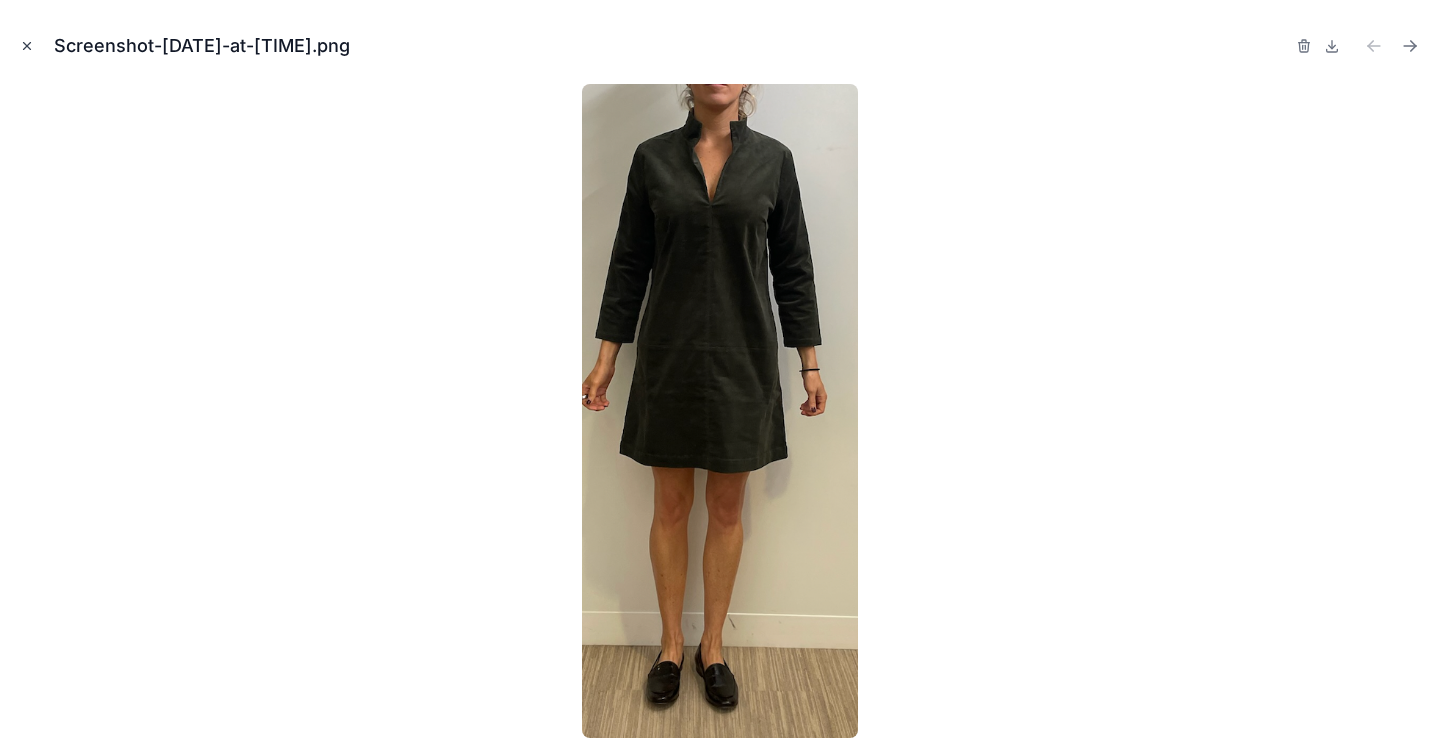 click 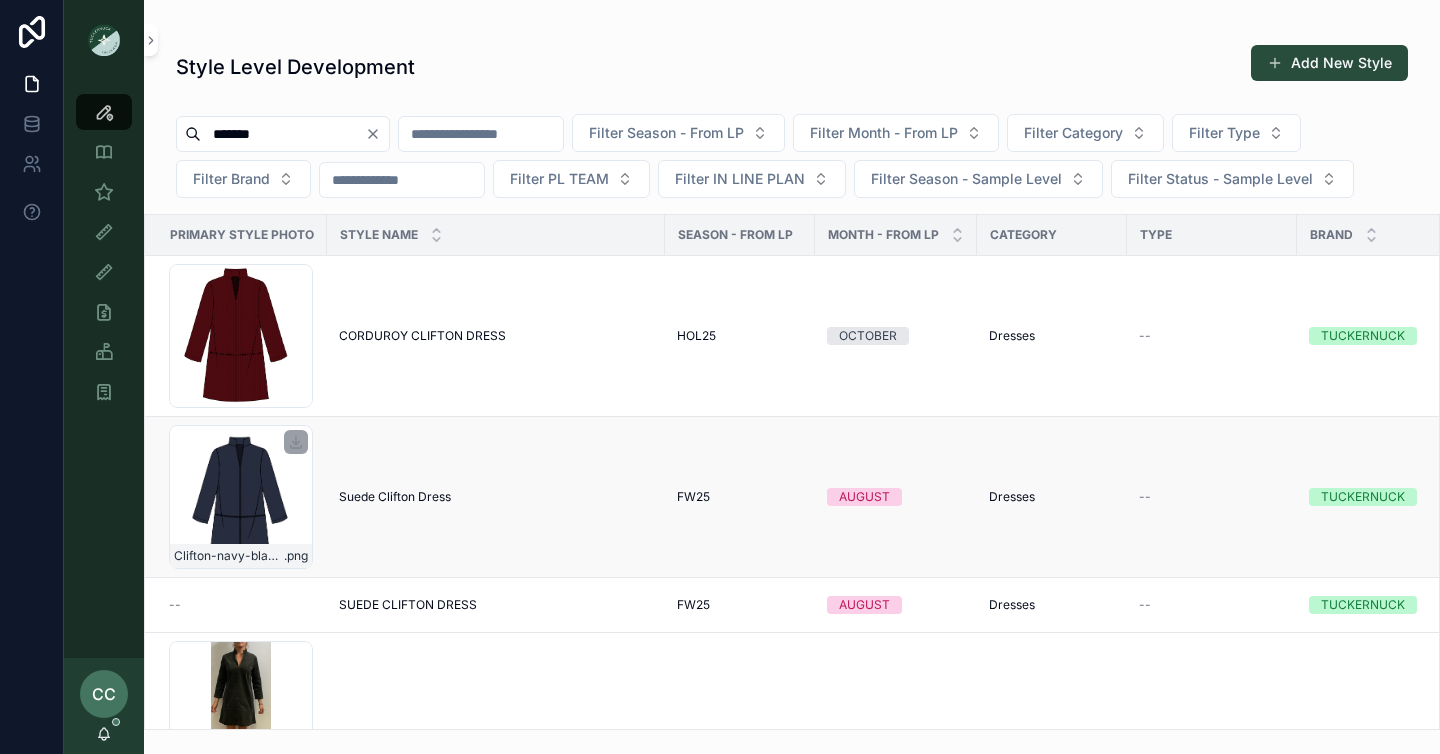 click on "Clifton-navy-blazer .png" at bounding box center [241, 497] 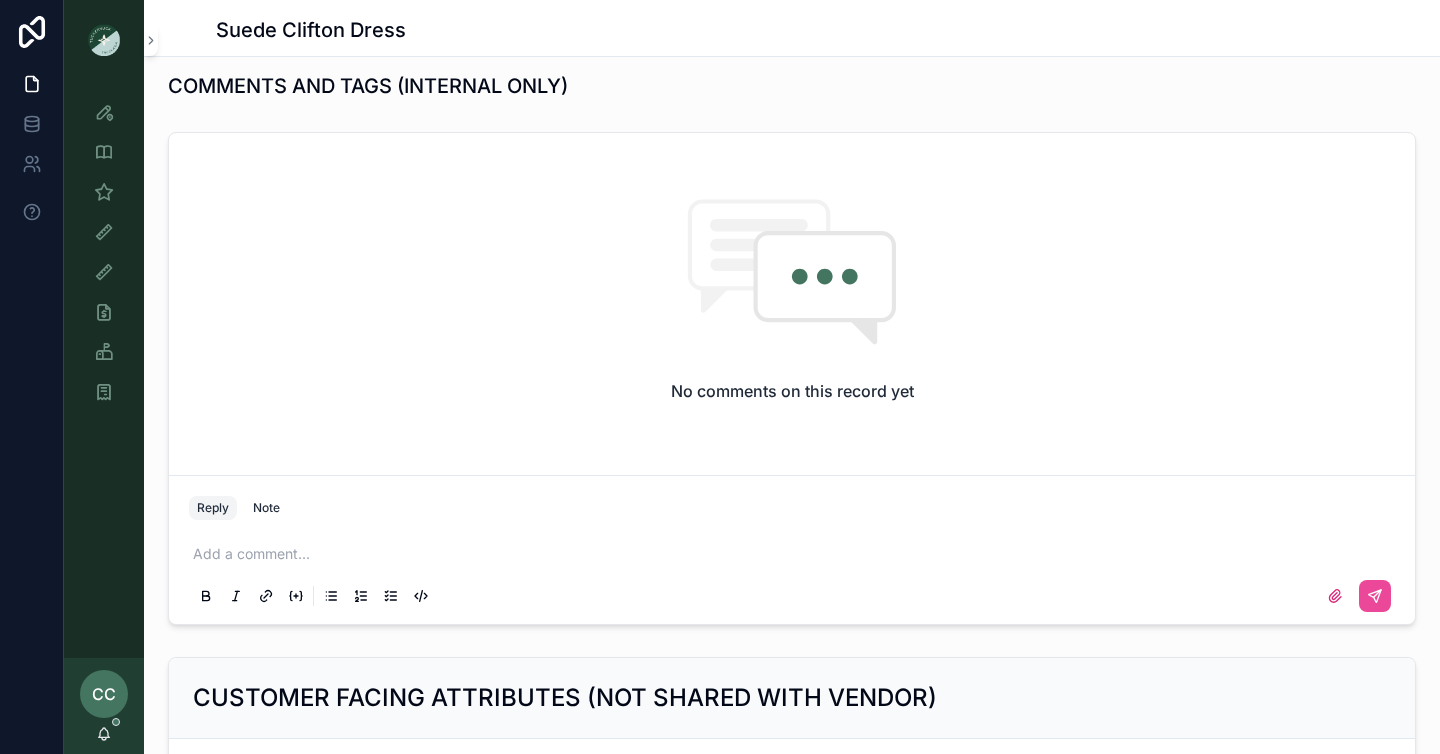 scroll, scrollTop: 993, scrollLeft: 0, axis: vertical 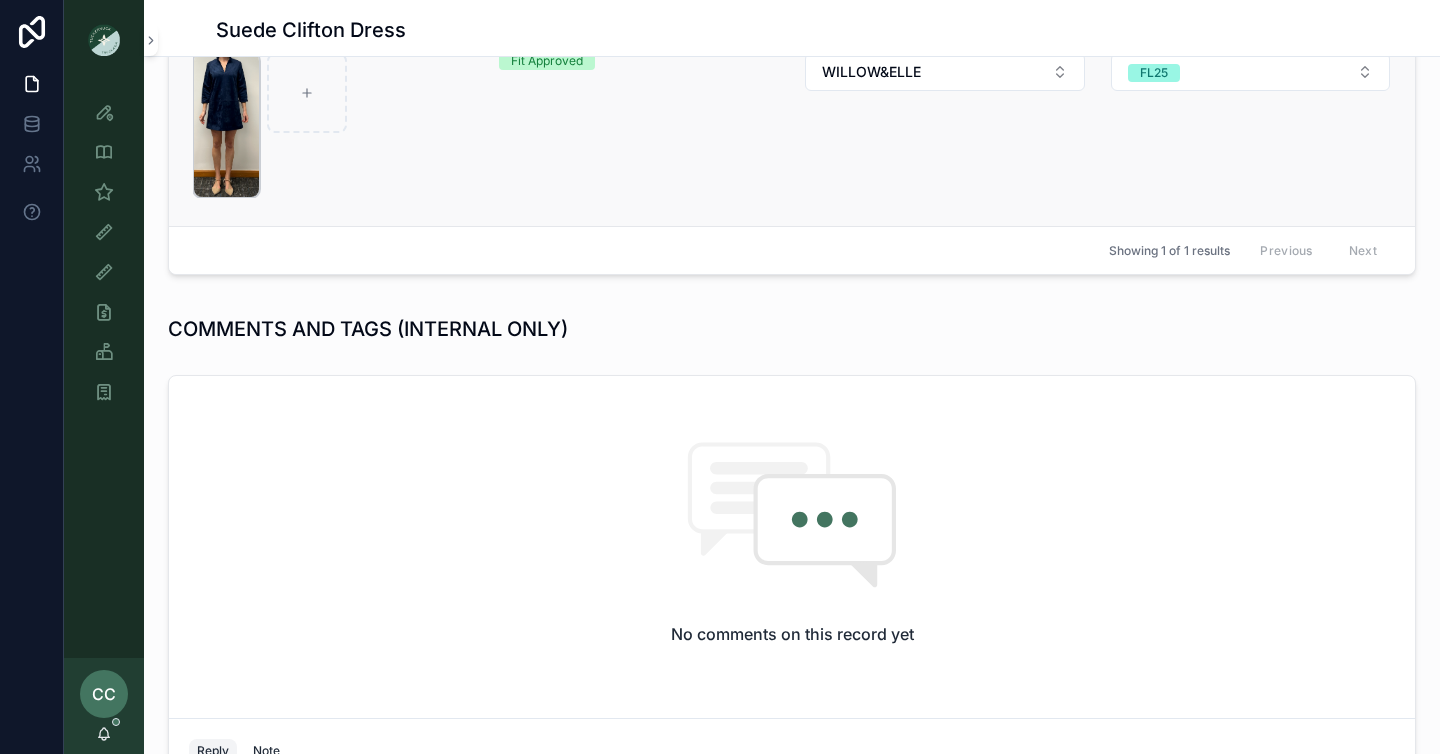 click at bounding box center (226, 125) 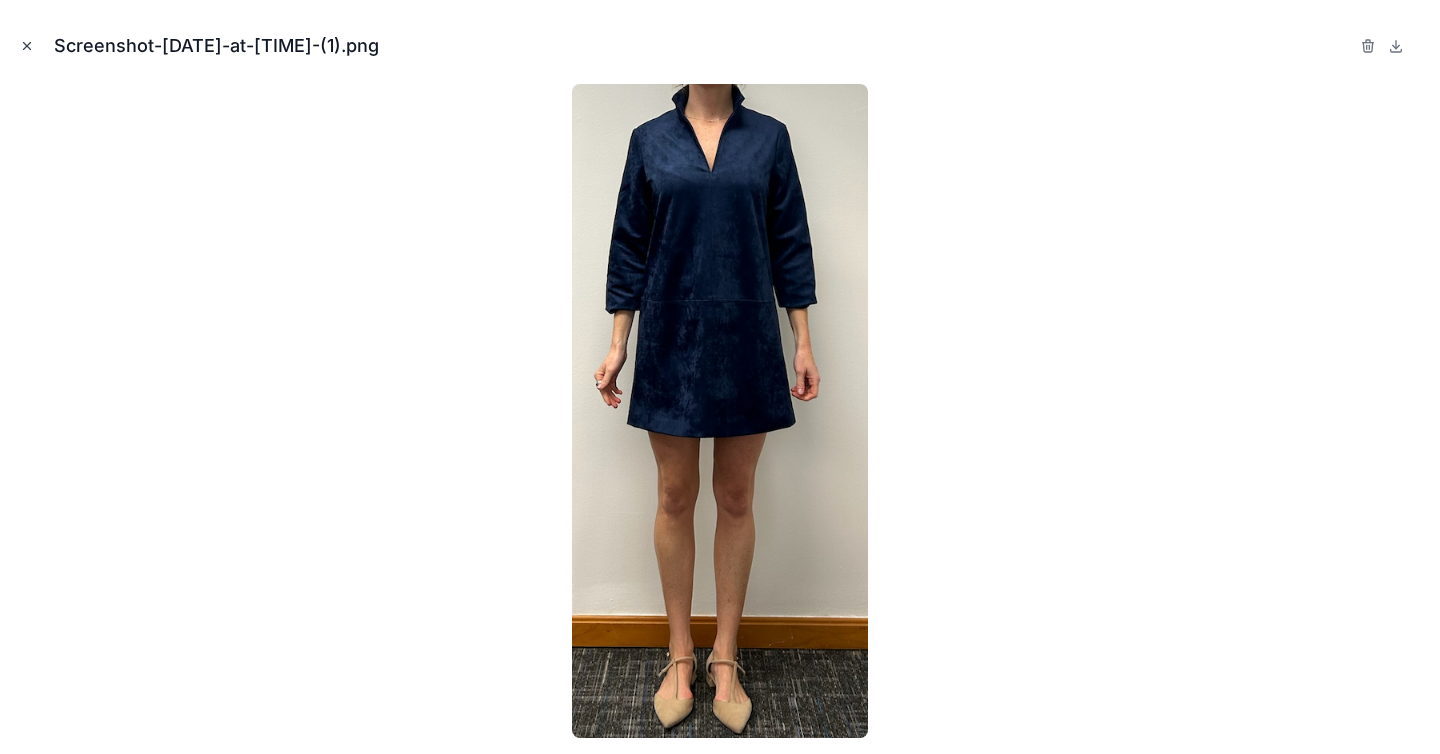 click 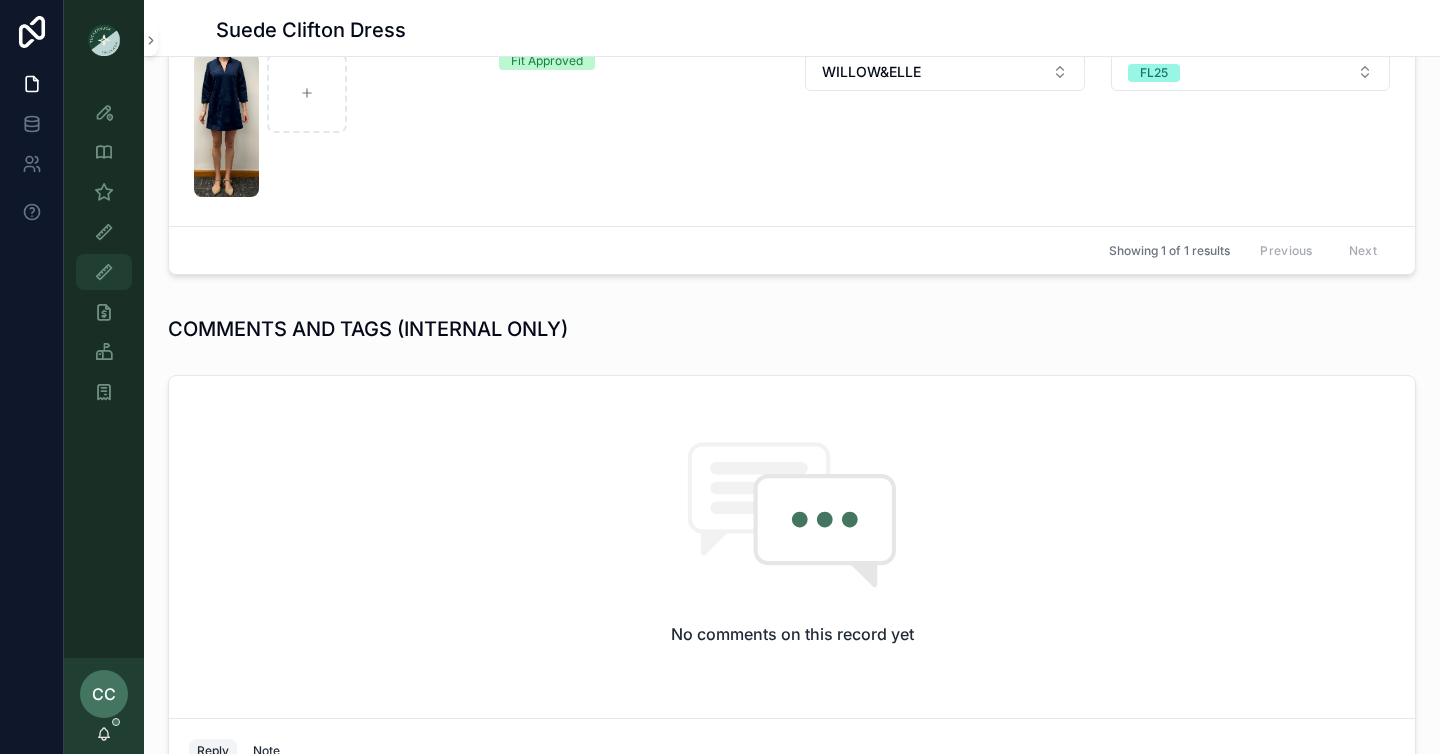 scroll, scrollTop: 0, scrollLeft: 0, axis: both 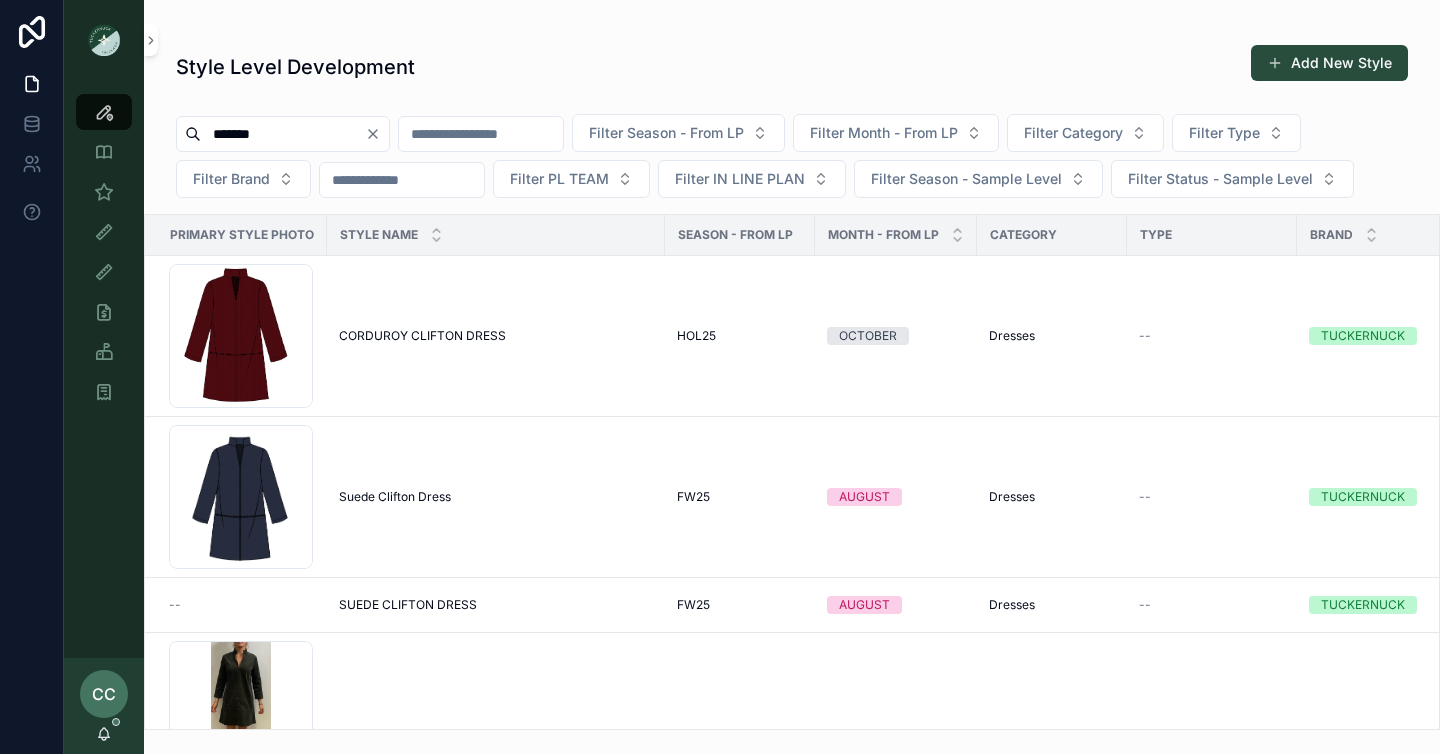 click on "*******" at bounding box center (283, 134) 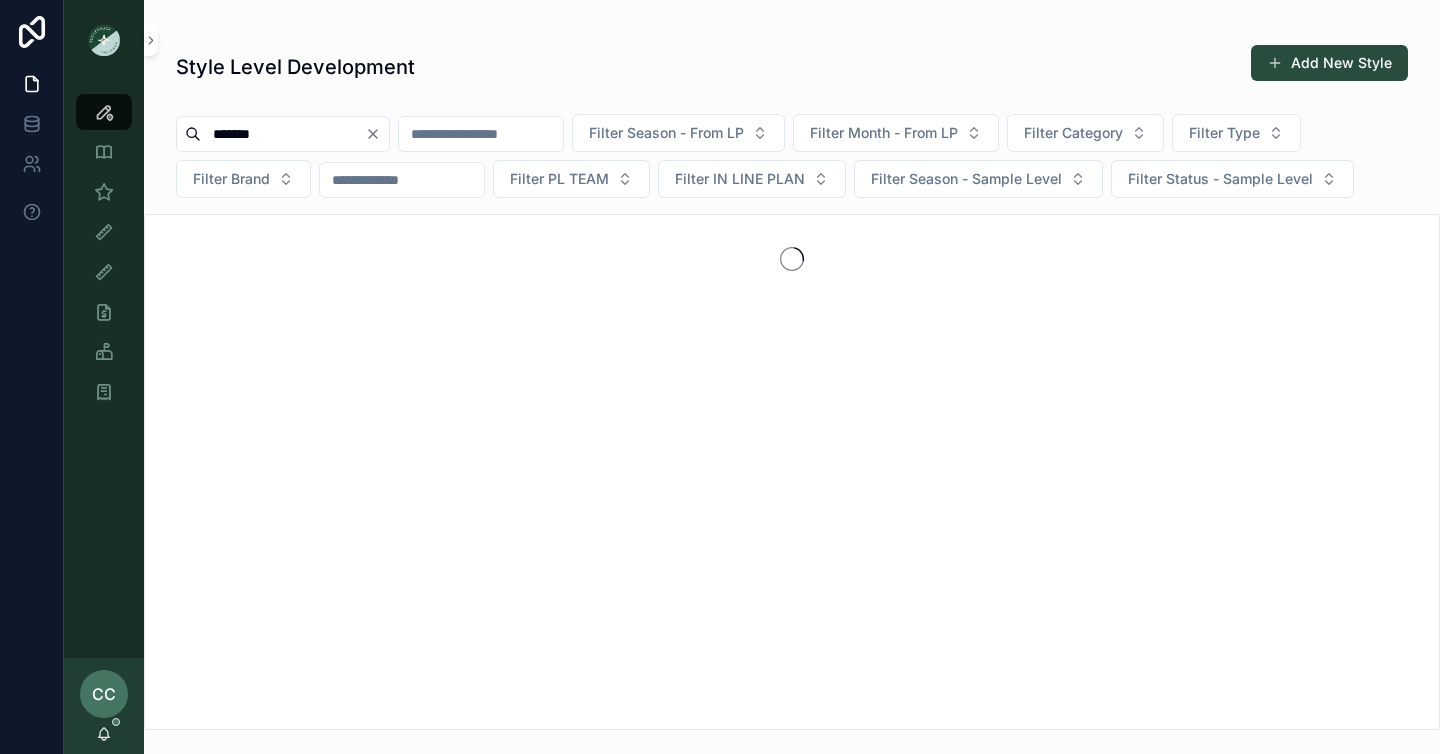type on "*******" 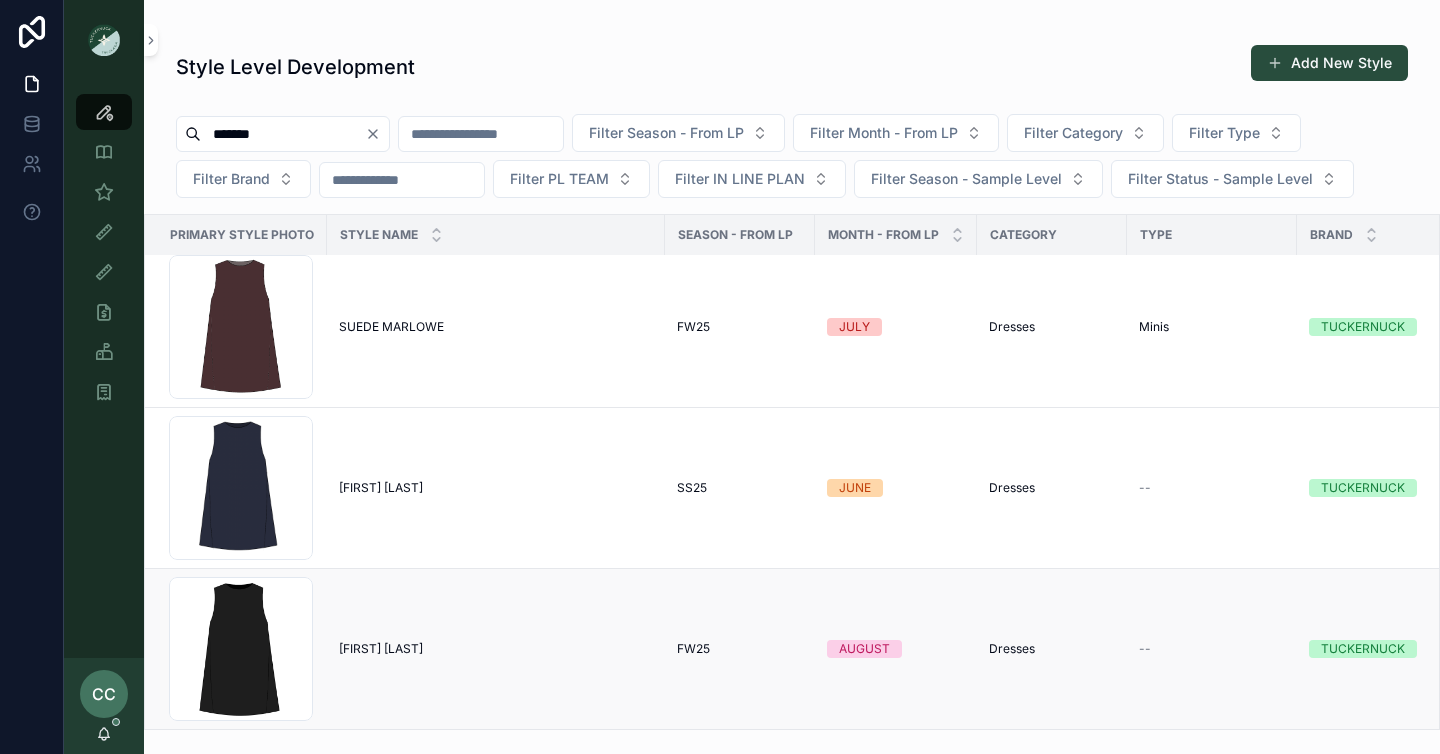 scroll, scrollTop: 795, scrollLeft: 0, axis: vertical 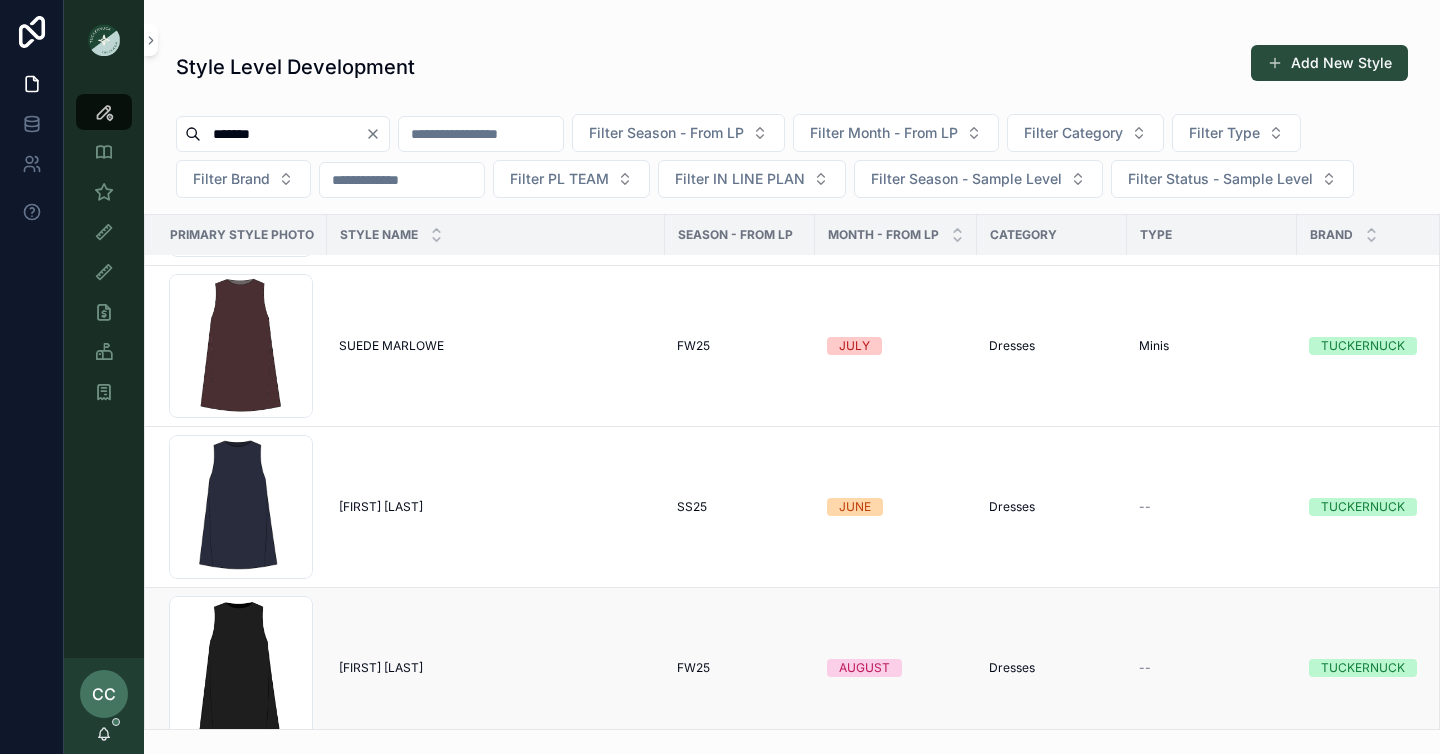 click on "[FIRST] [LAST]" at bounding box center [381, 668] 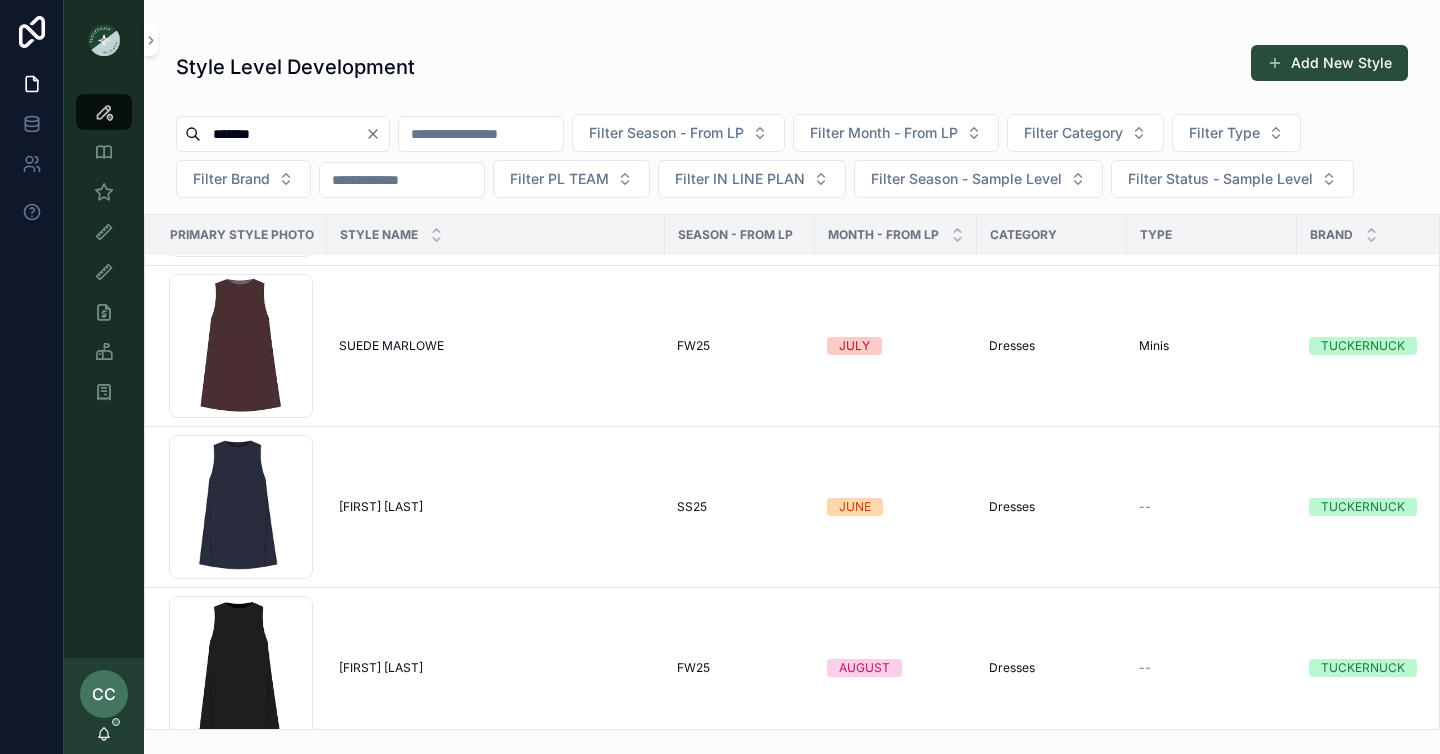 scroll, scrollTop: 0, scrollLeft: 0, axis: both 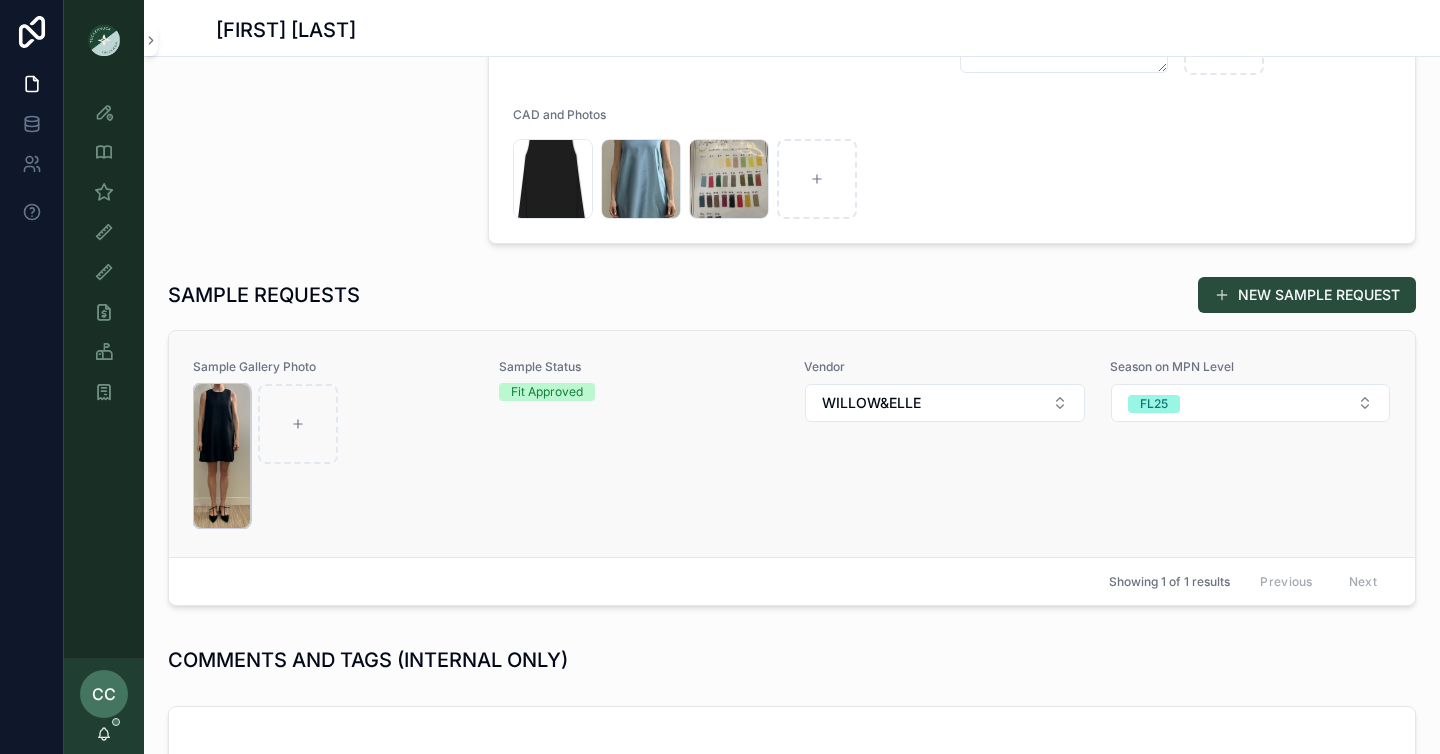 click at bounding box center [222, 456] 